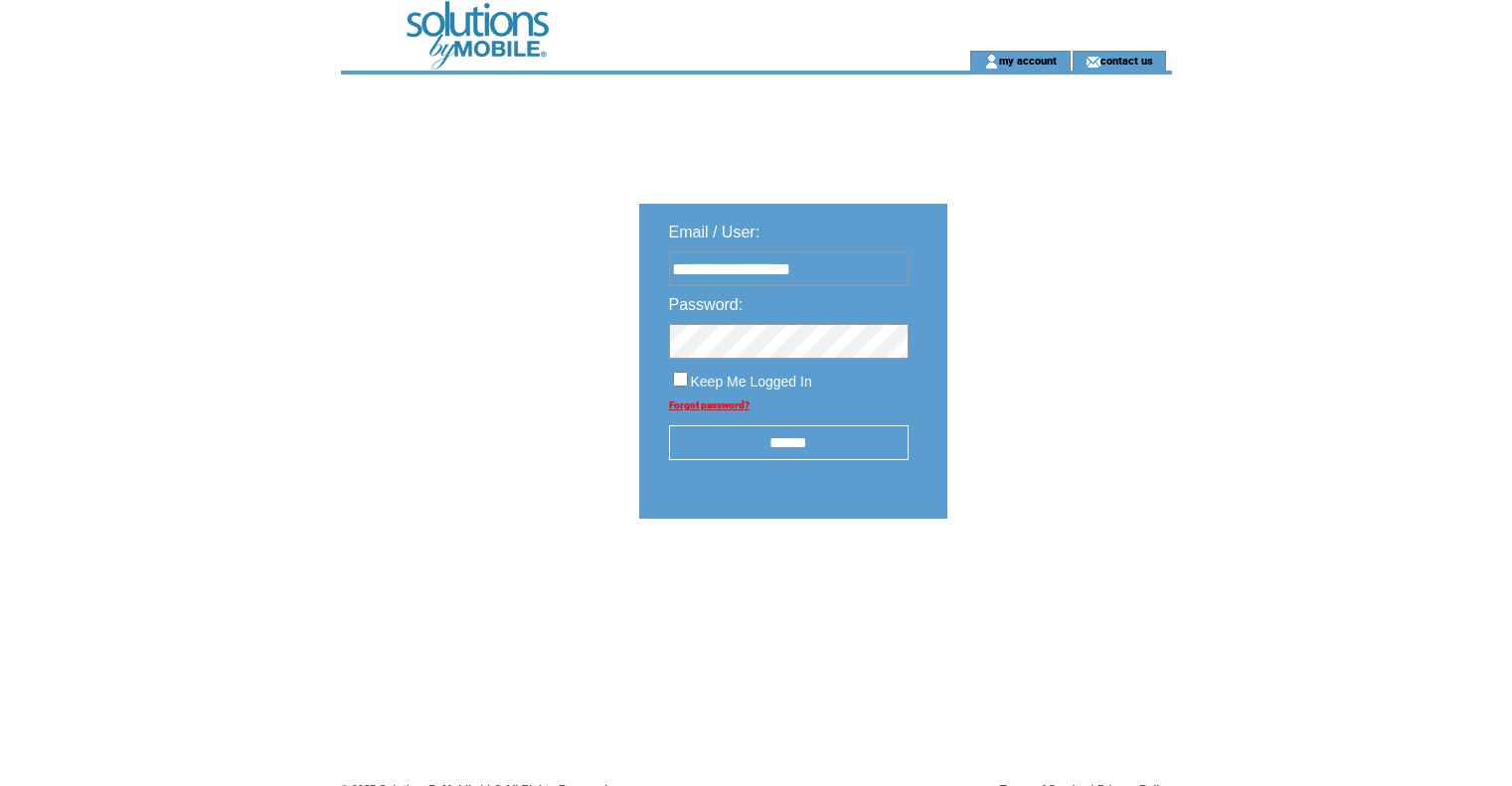 scroll, scrollTop: 0, scrollLeft: 0, axis: both 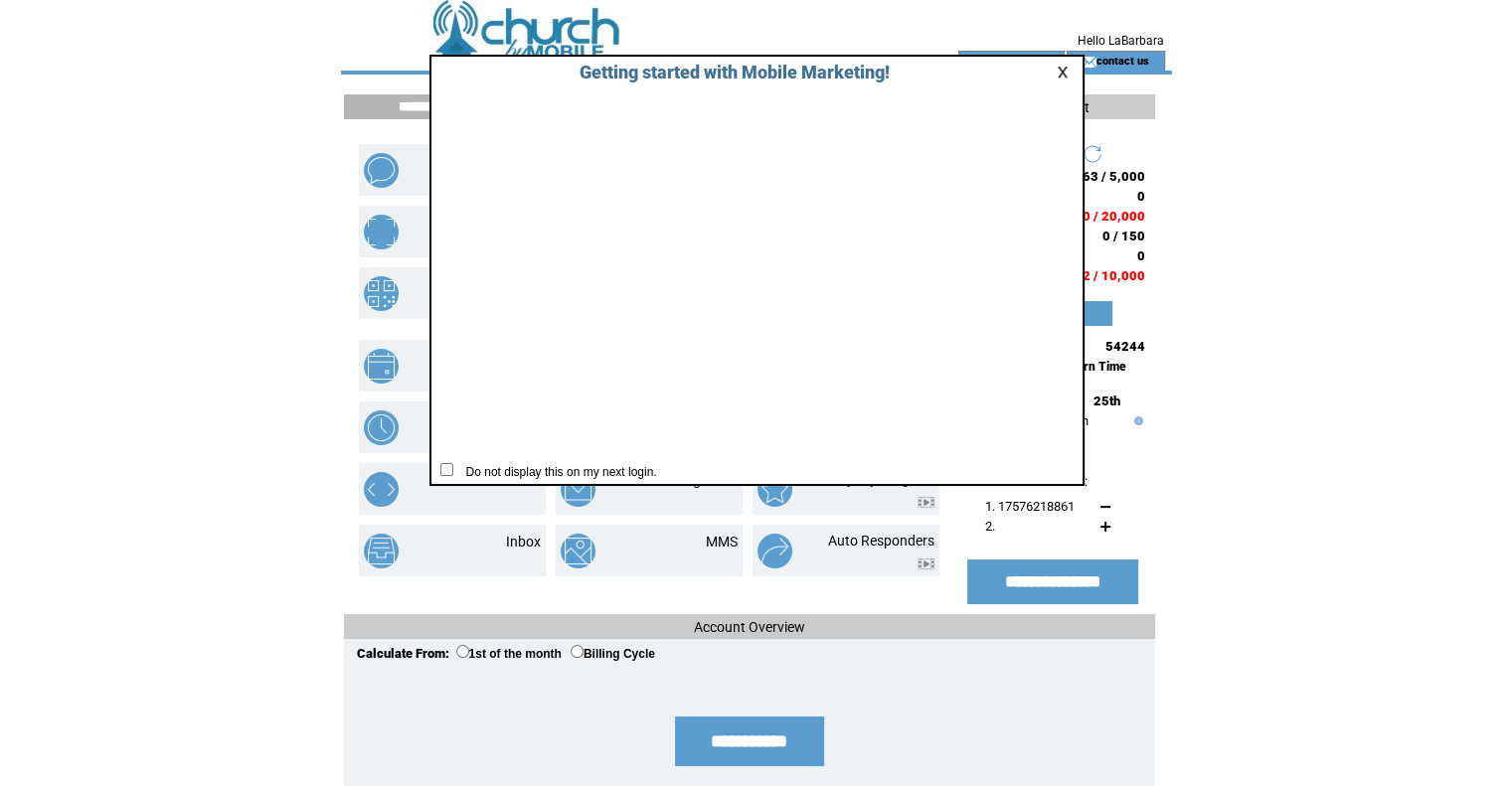 click at bounding box center [1066, 72] 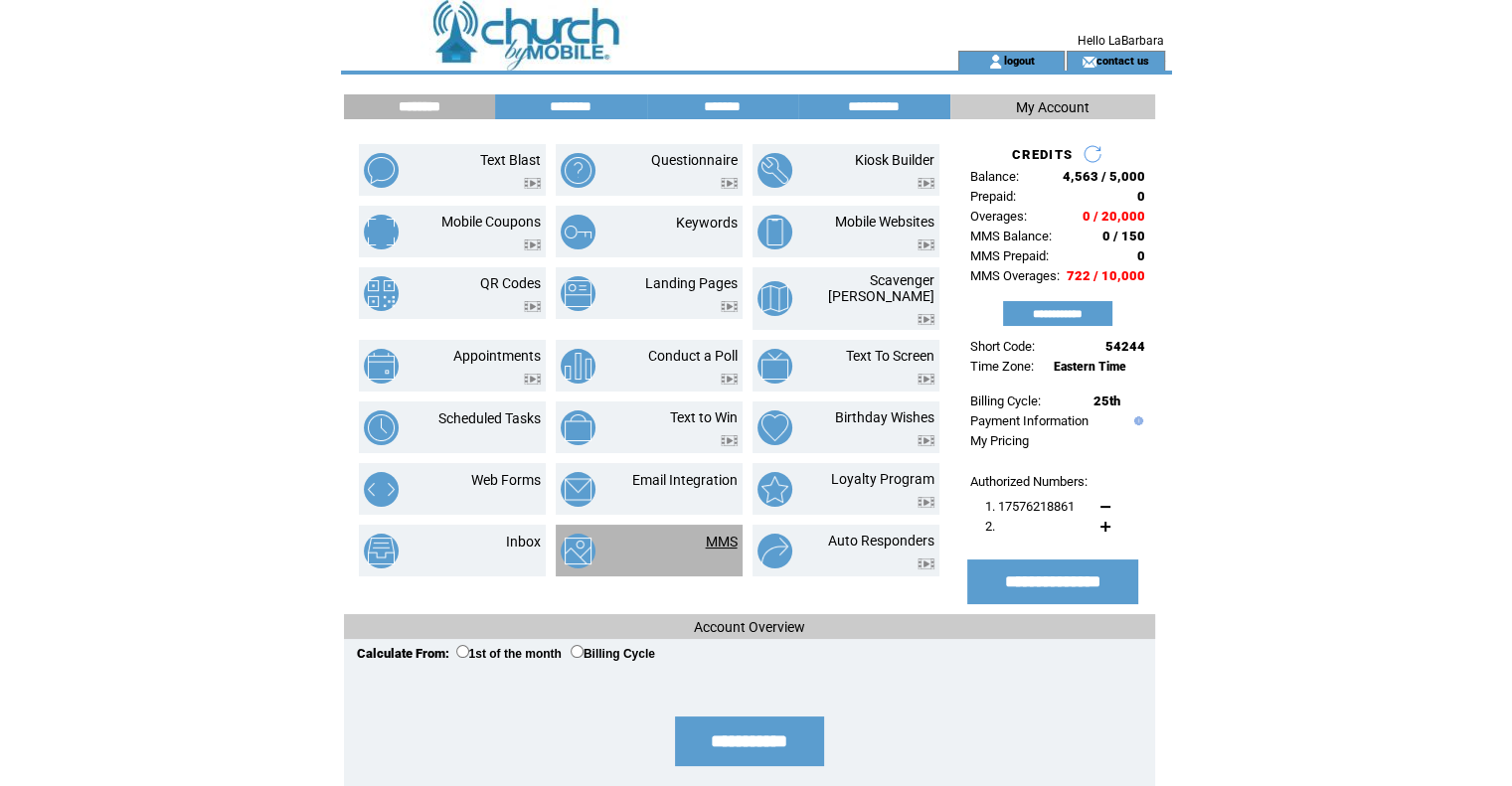 click on "MMS" at bounding box center (722, 542) 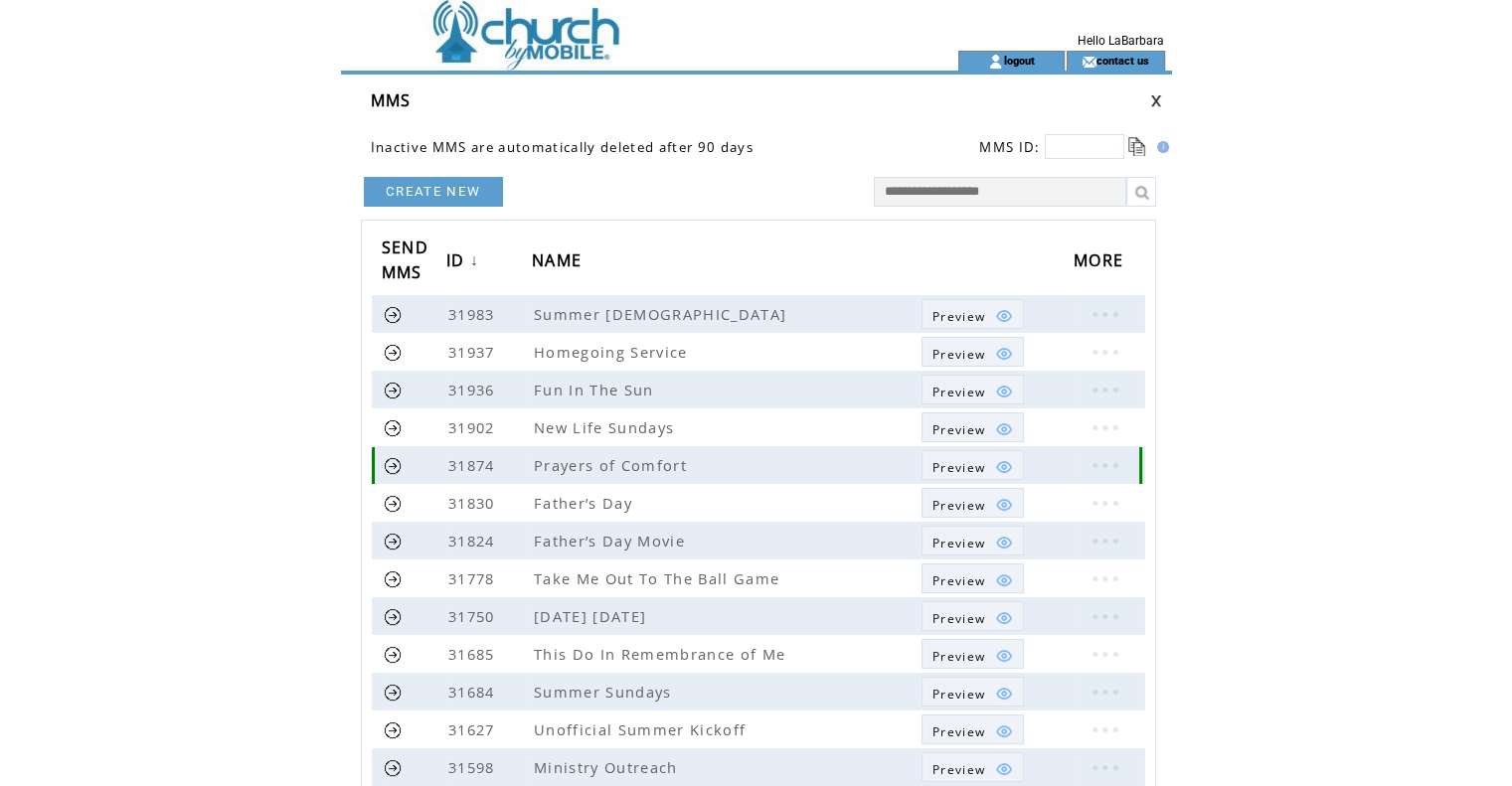 scroll, scrollTop: 382, scrollLeft: 0, axis: vertical 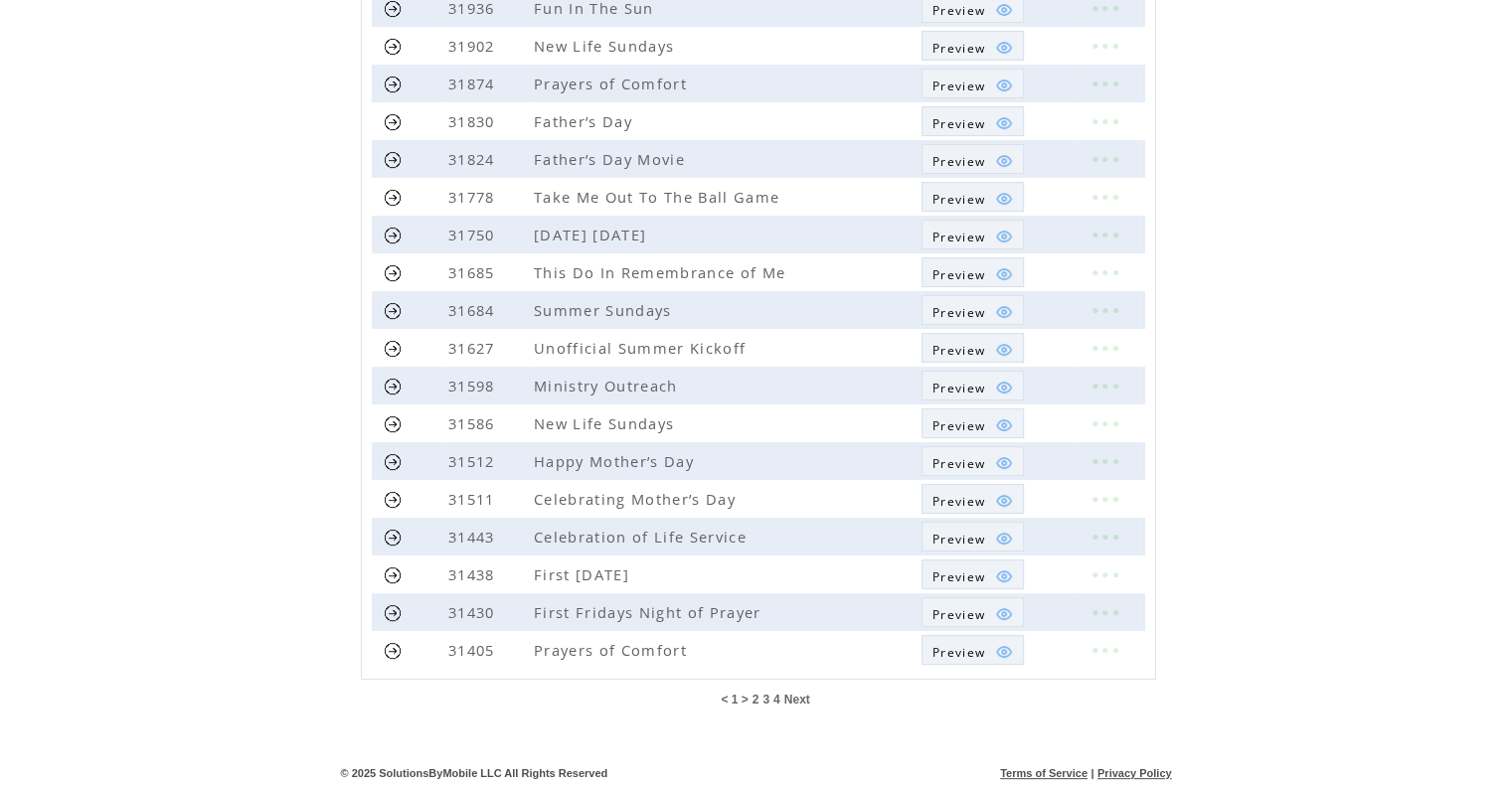 click on "Next" at bounding box center [797, 700] 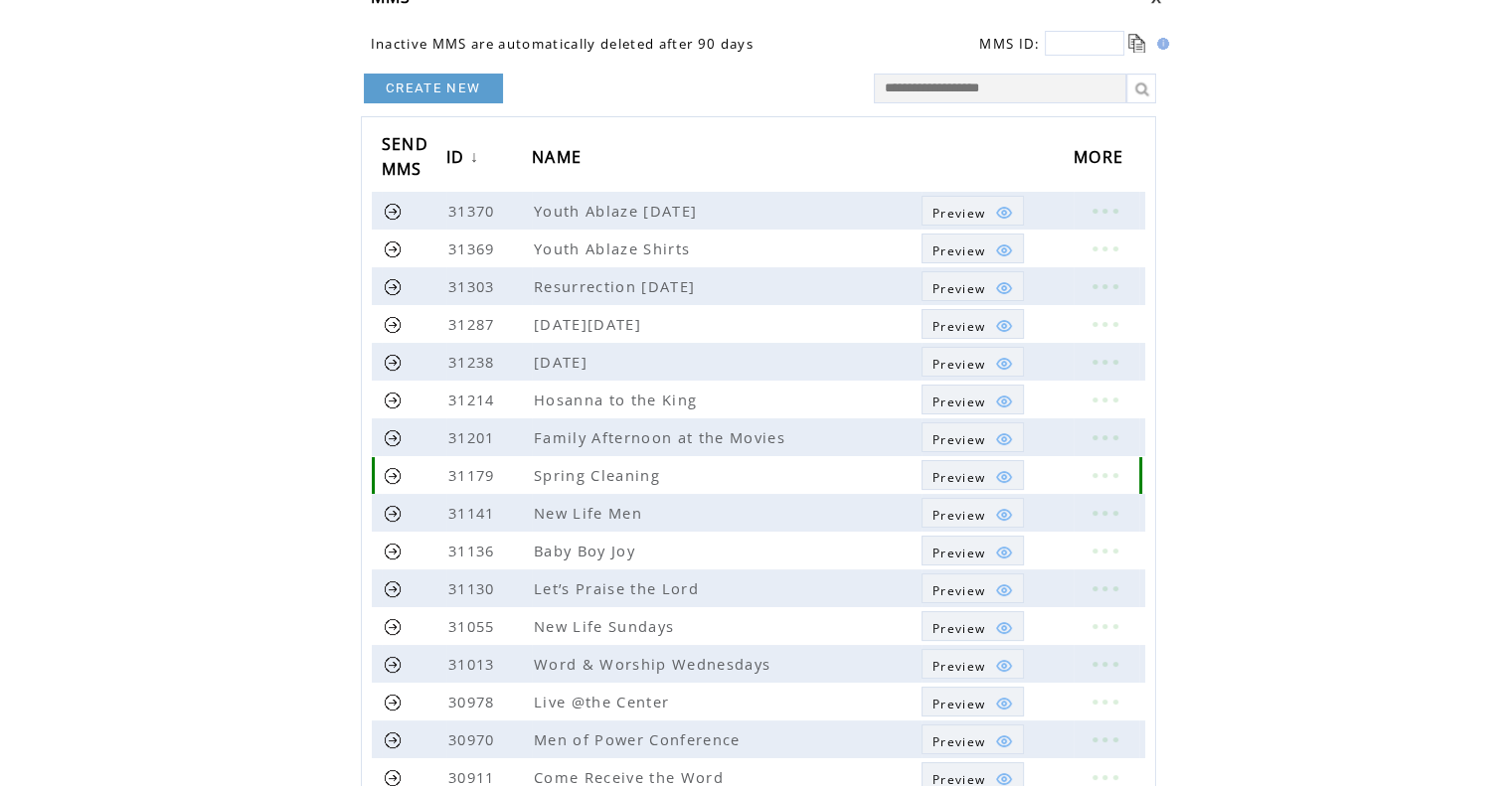 scroll, scrollTop: 117, scrollLeft: 0, axis: vertical 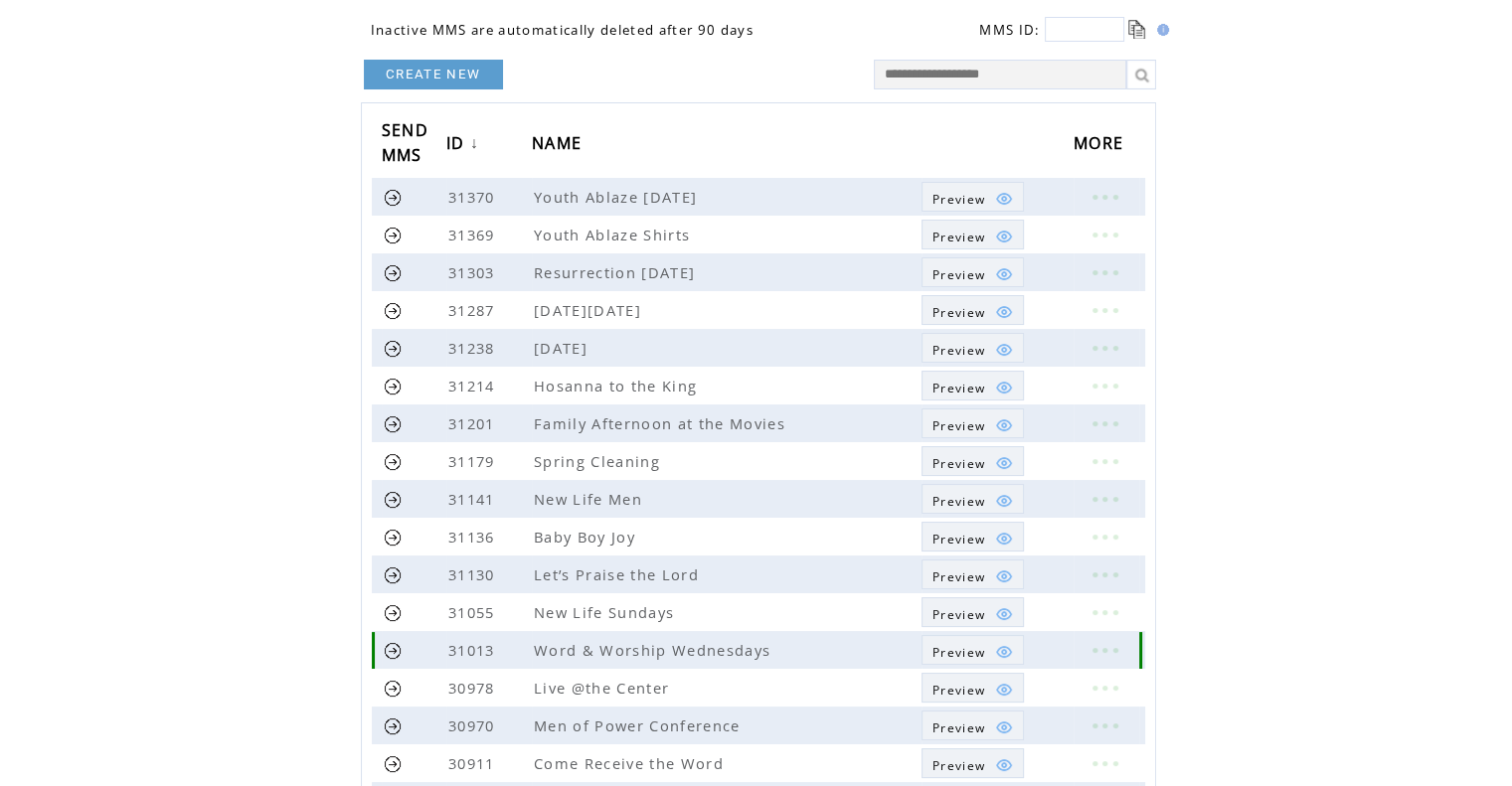 click at bounding box center [393, 650] 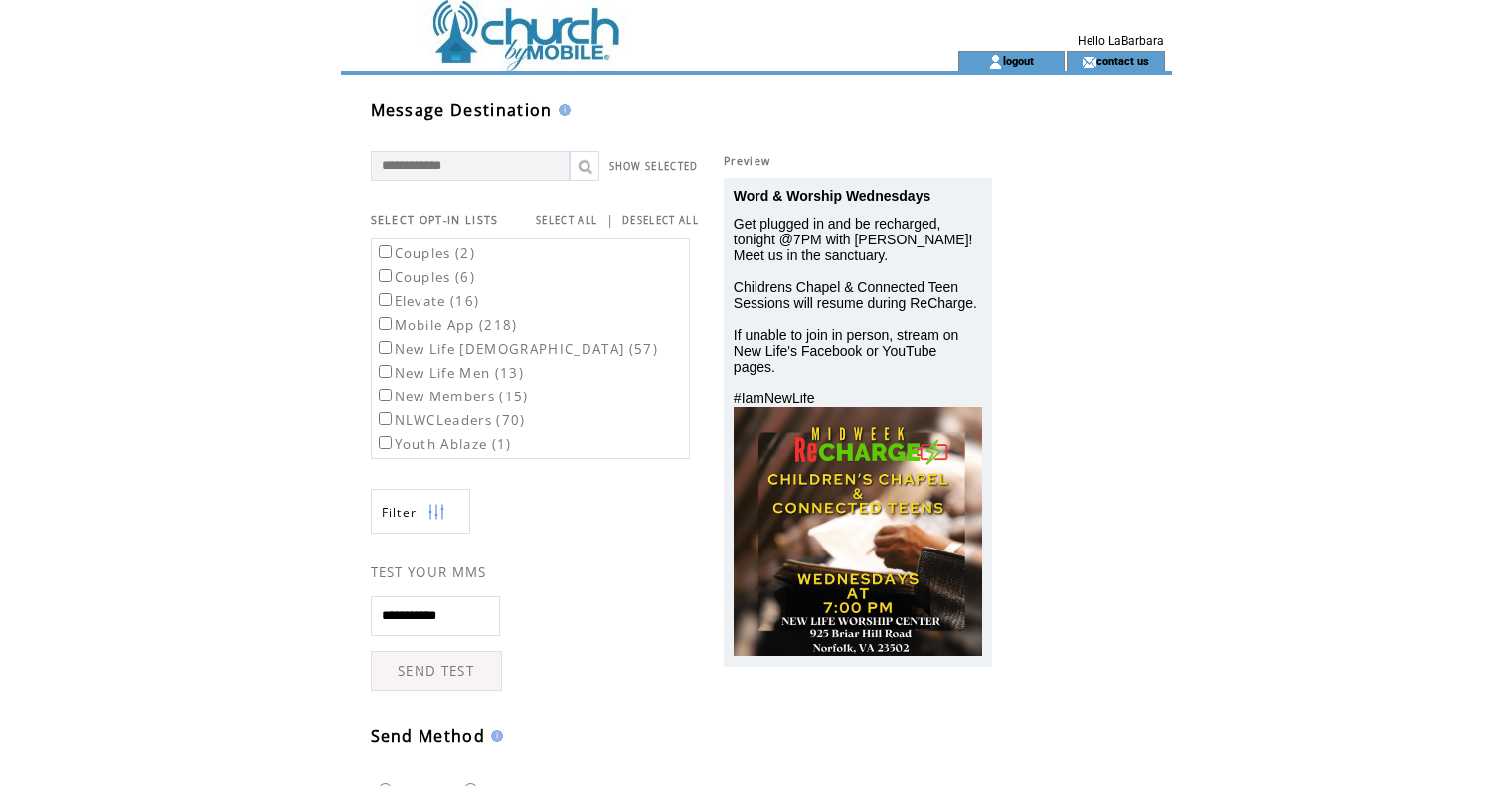 scroll, scrollTop: 0, scrollLeft: 0, axis: both 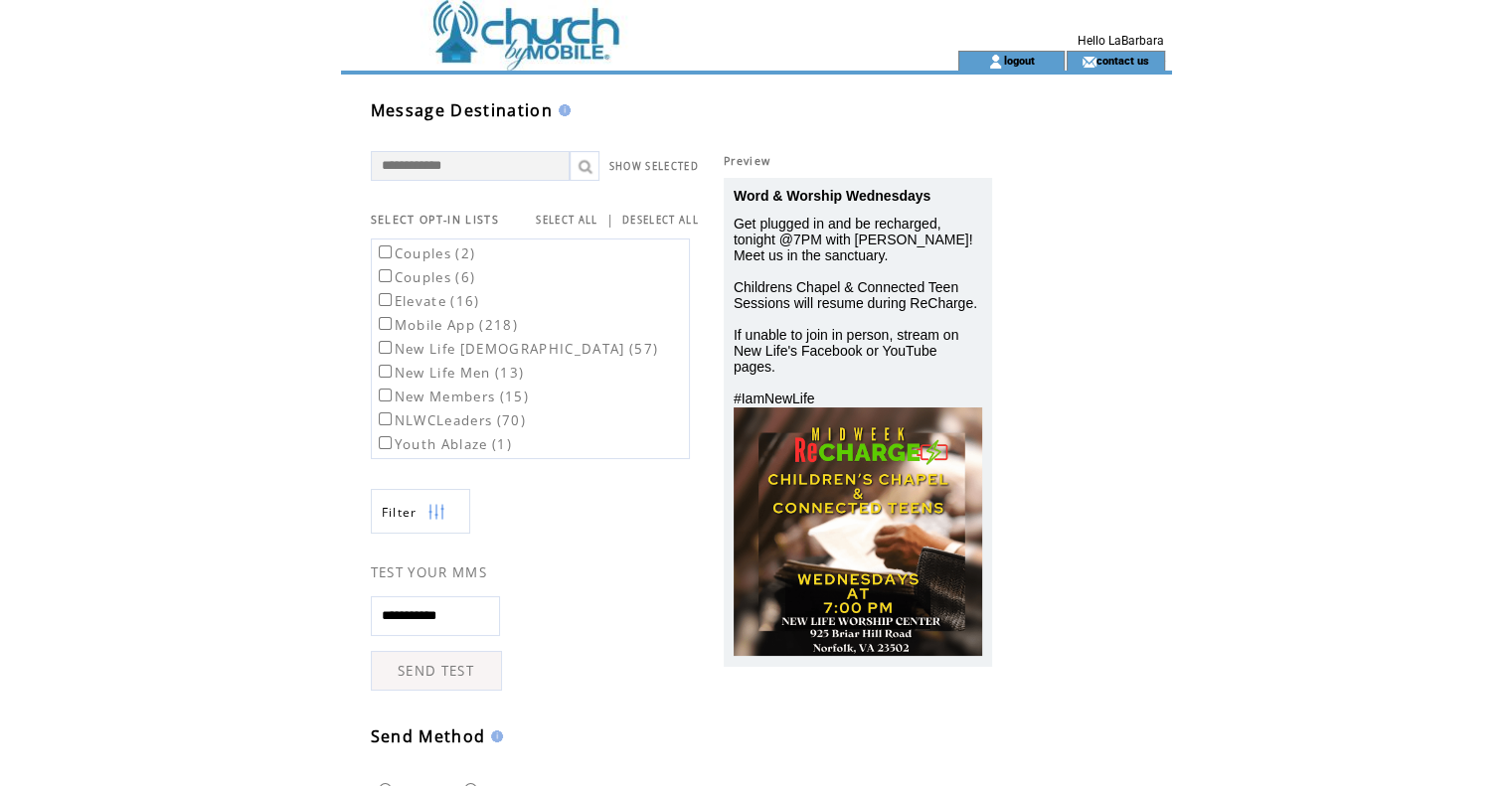 click on "Mobile App (218)" at bounding box center [446, 325] 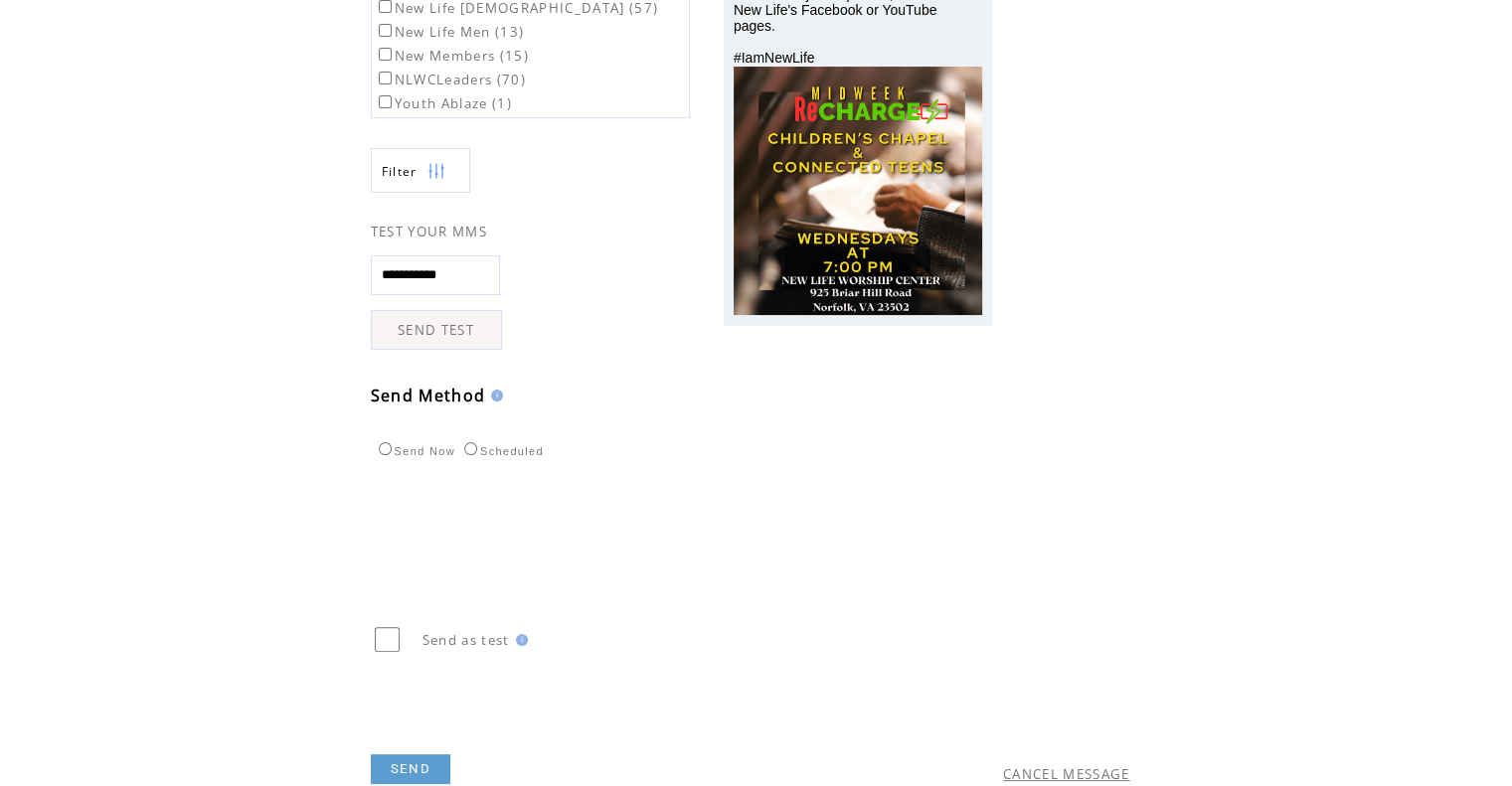 scroll, scrollTop: 342, scrollLeft: 0, axis: vertical 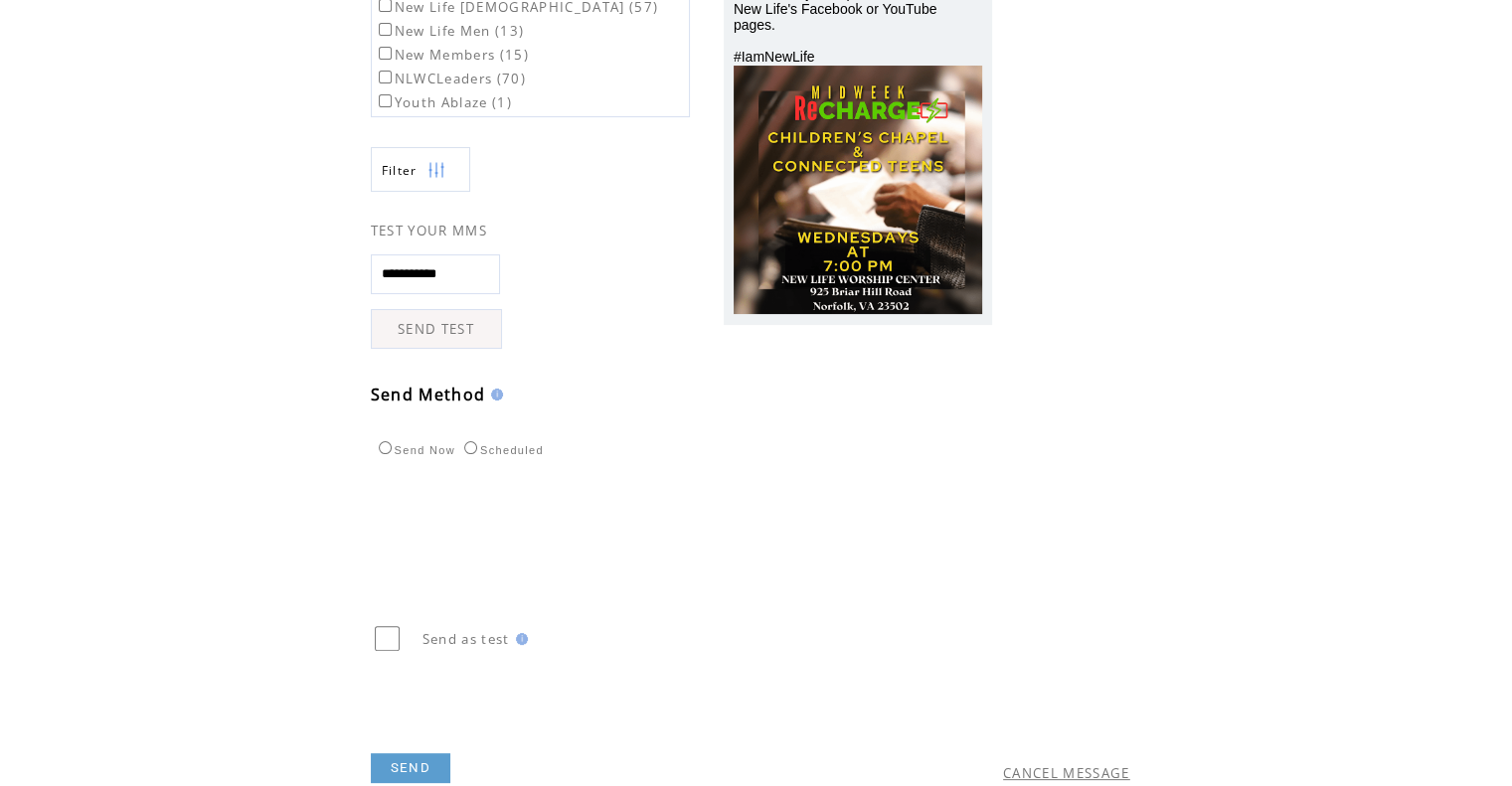 click on "SEND" at bounding box center [411, 768] 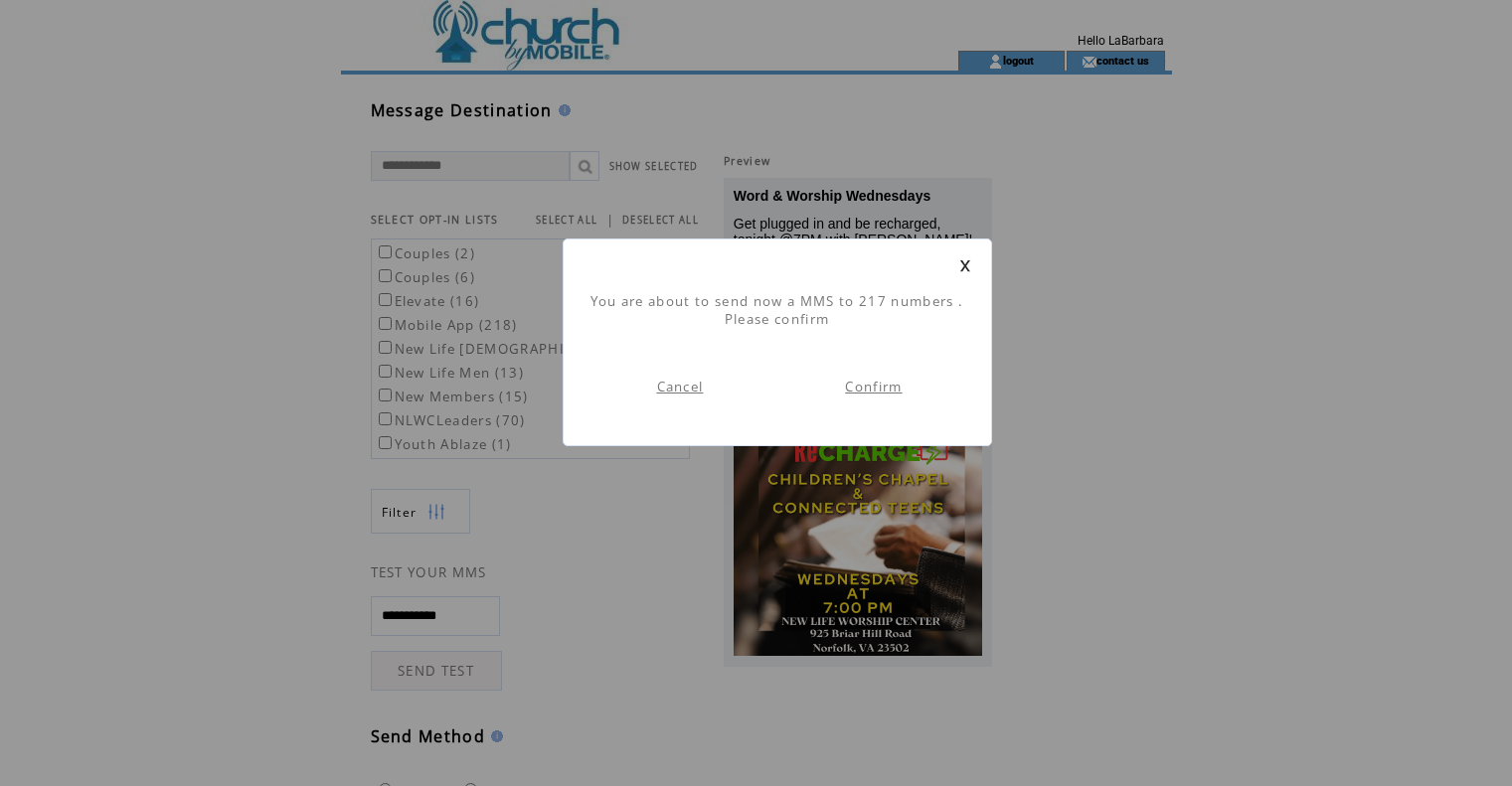 scroll, scrollTop: 0, scrollLeft: 0, axis: both 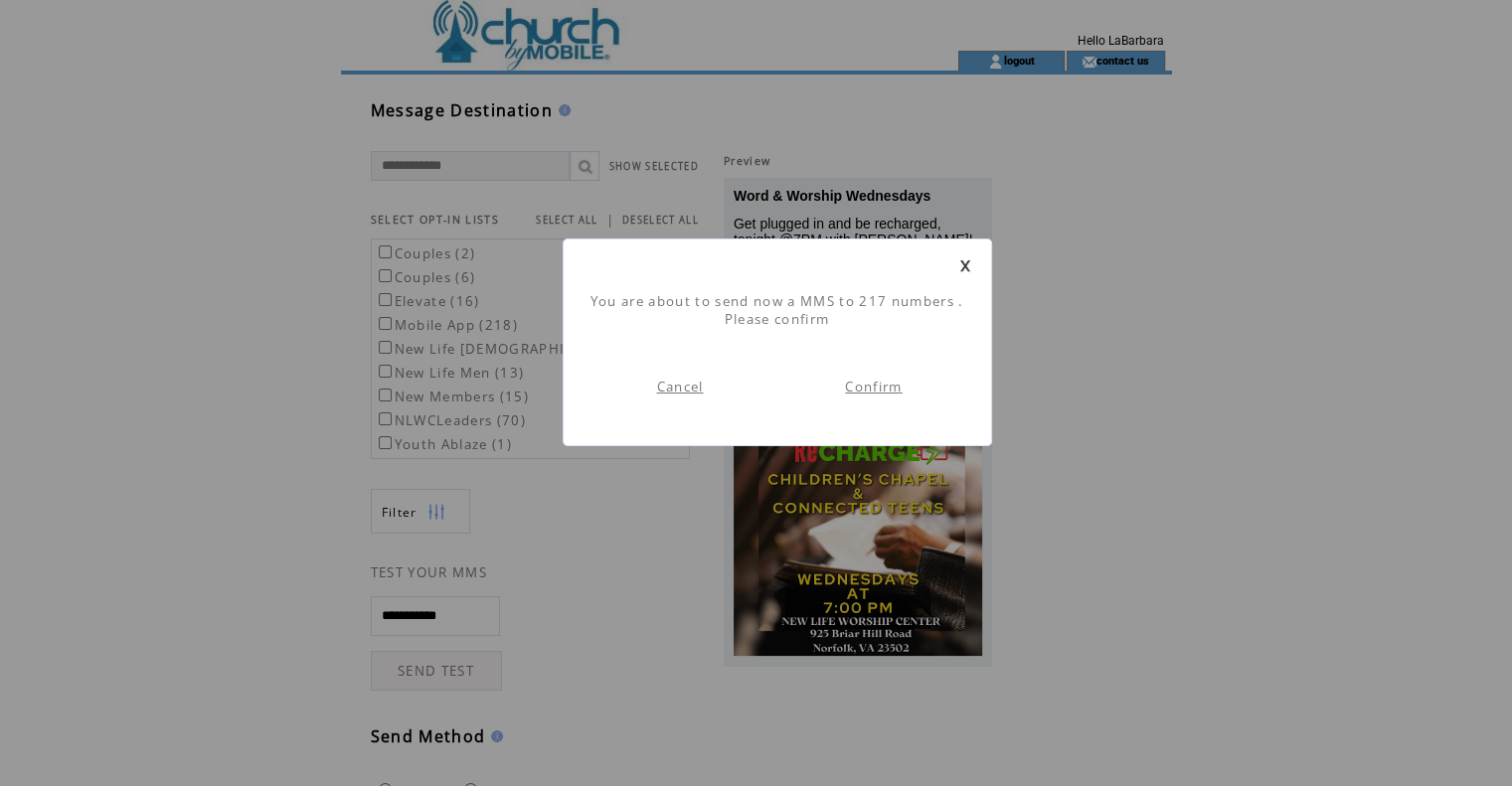 click on "Confirm" at bounding box center (873, 387) 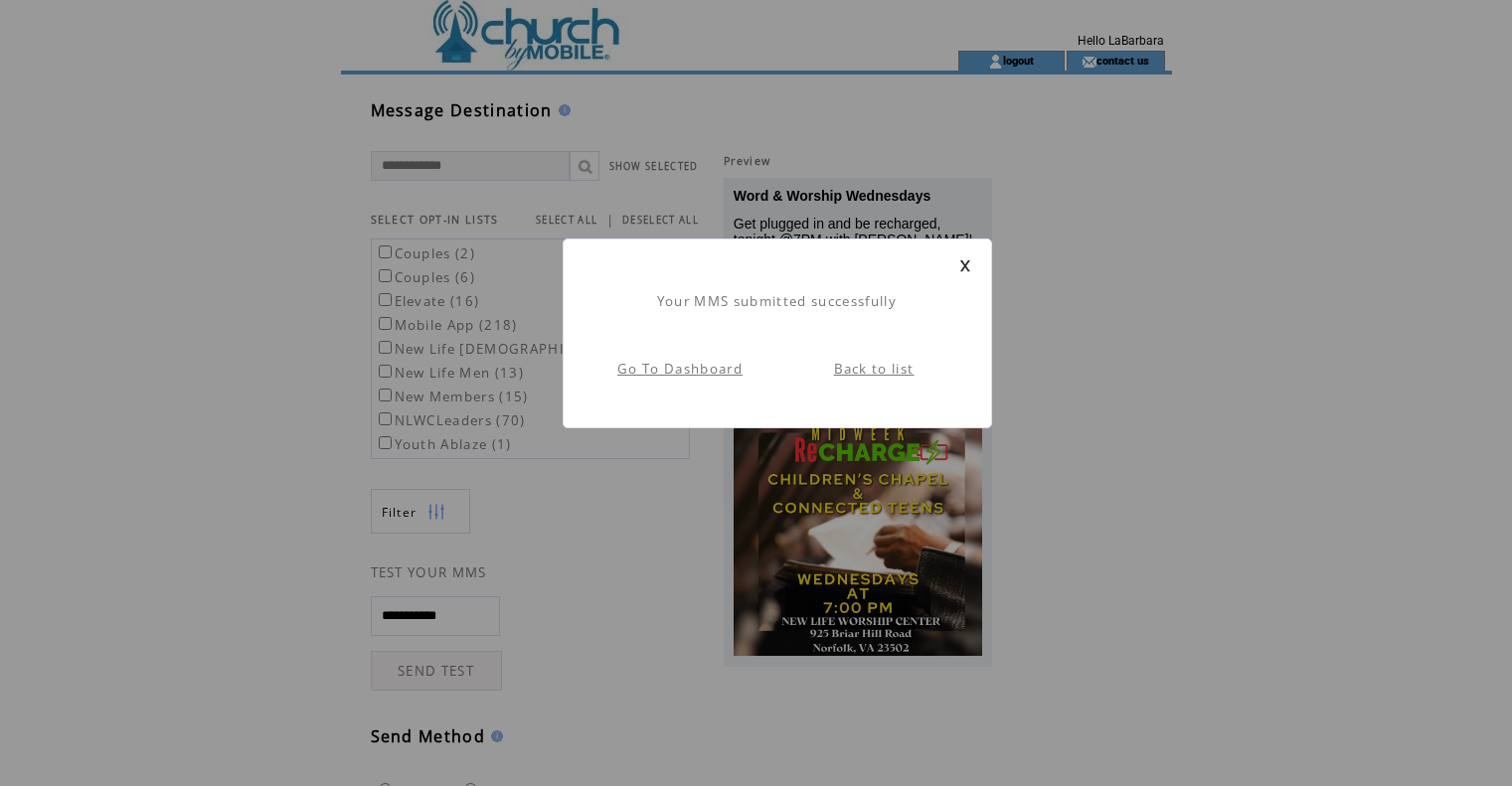 scroll, scrollTop: 0, scrollLeft: 0, axis: both 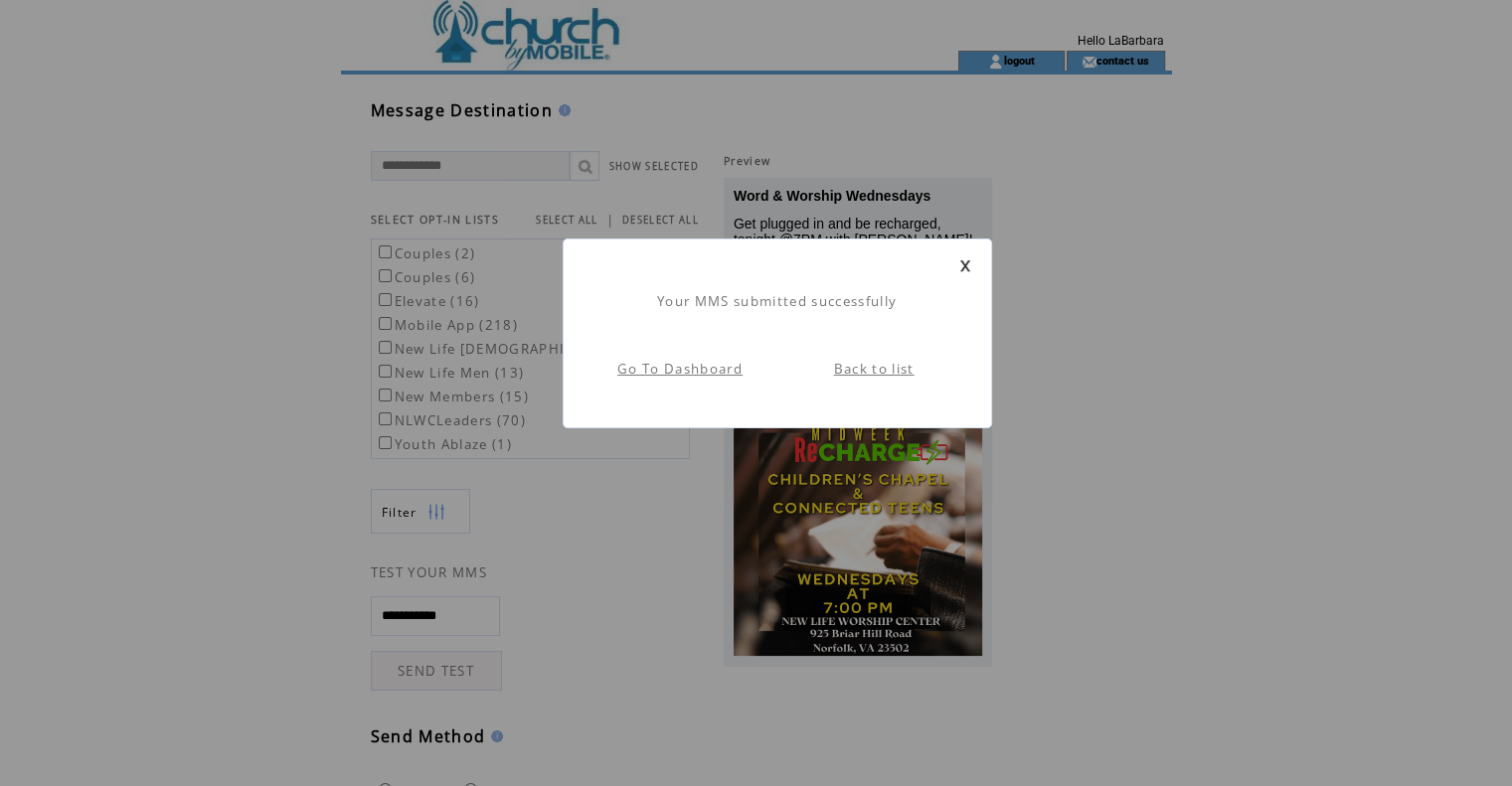 click on "Go To Dashboard" at bounding box center [680, 369] 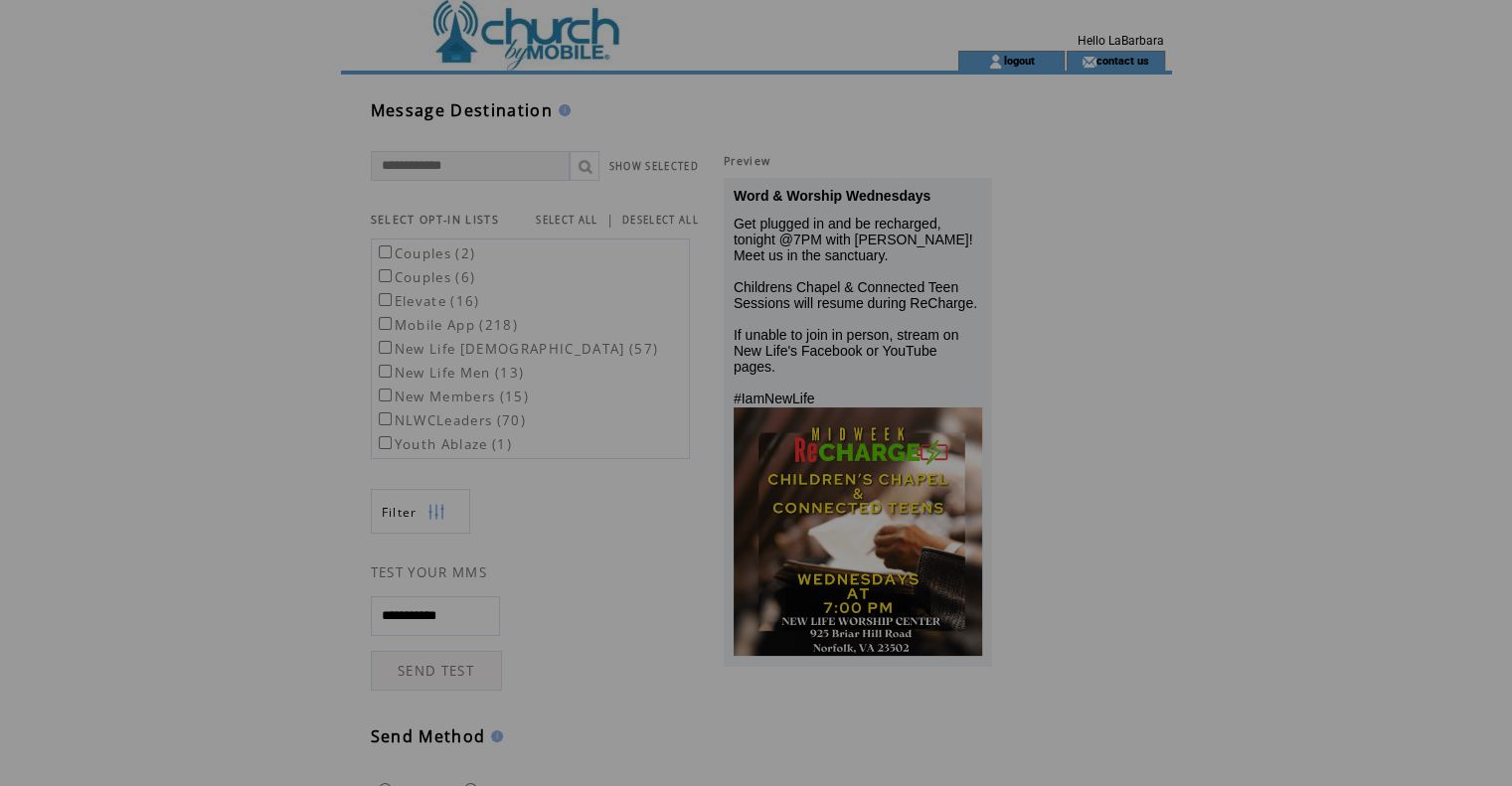 scroll, scrollTop: 0, scrollLeft: 0, axis: both 